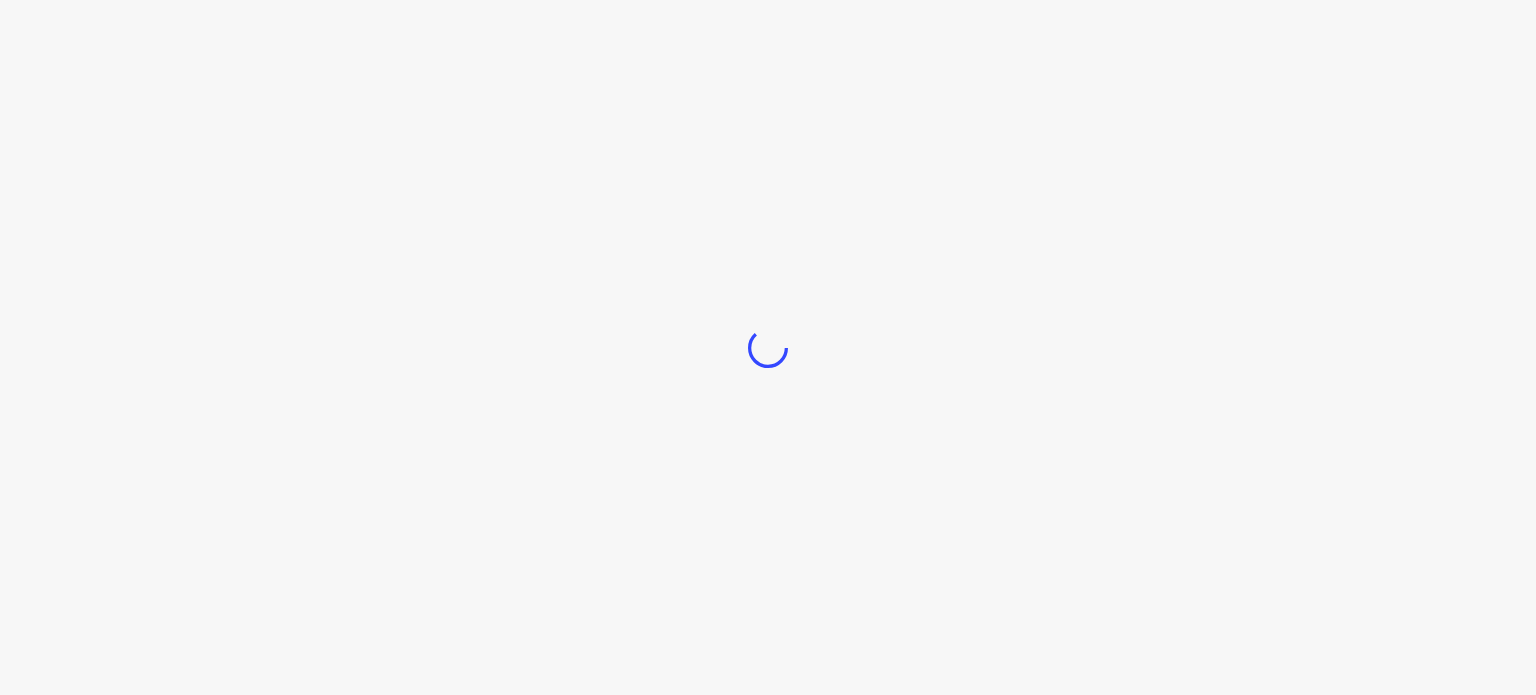 scroll, scrollTop: 0, scrollLeft: 0, axis: both 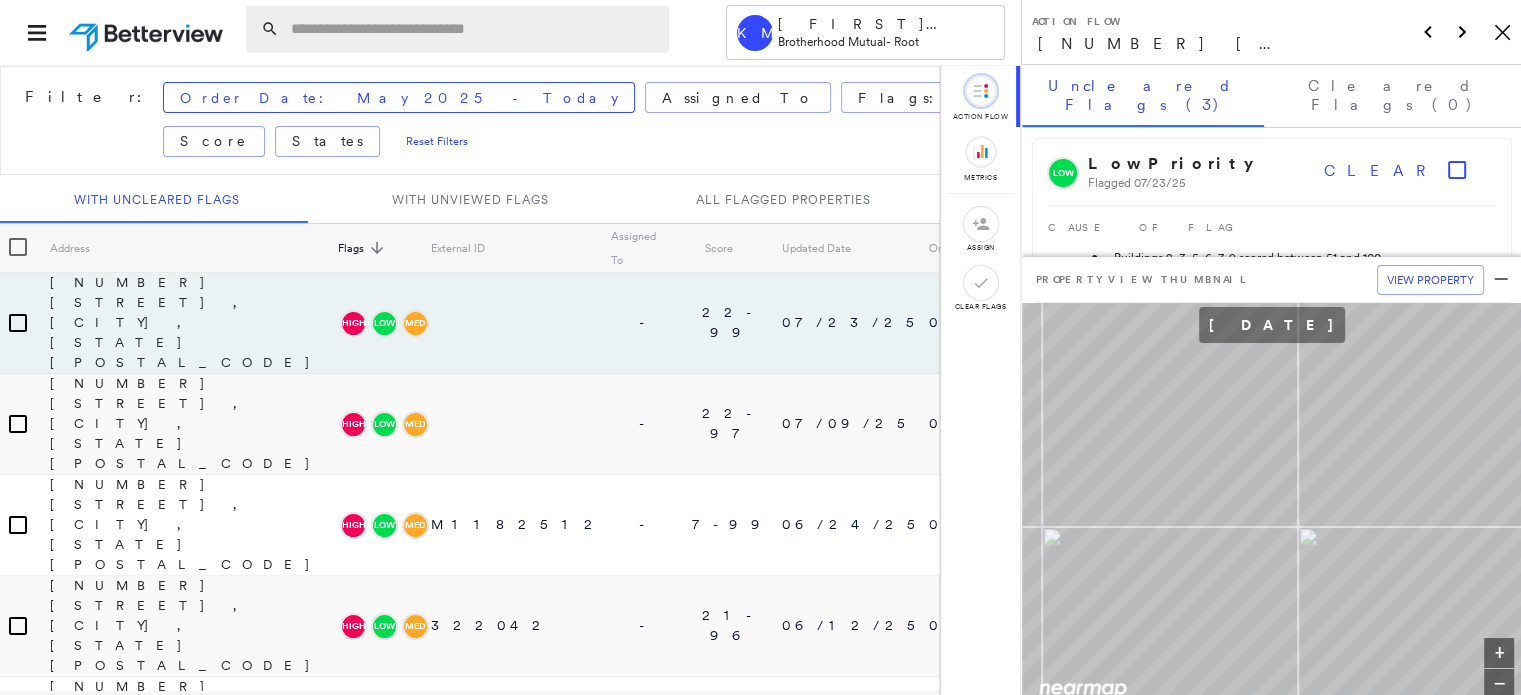 click at bounding box center (474, 29) 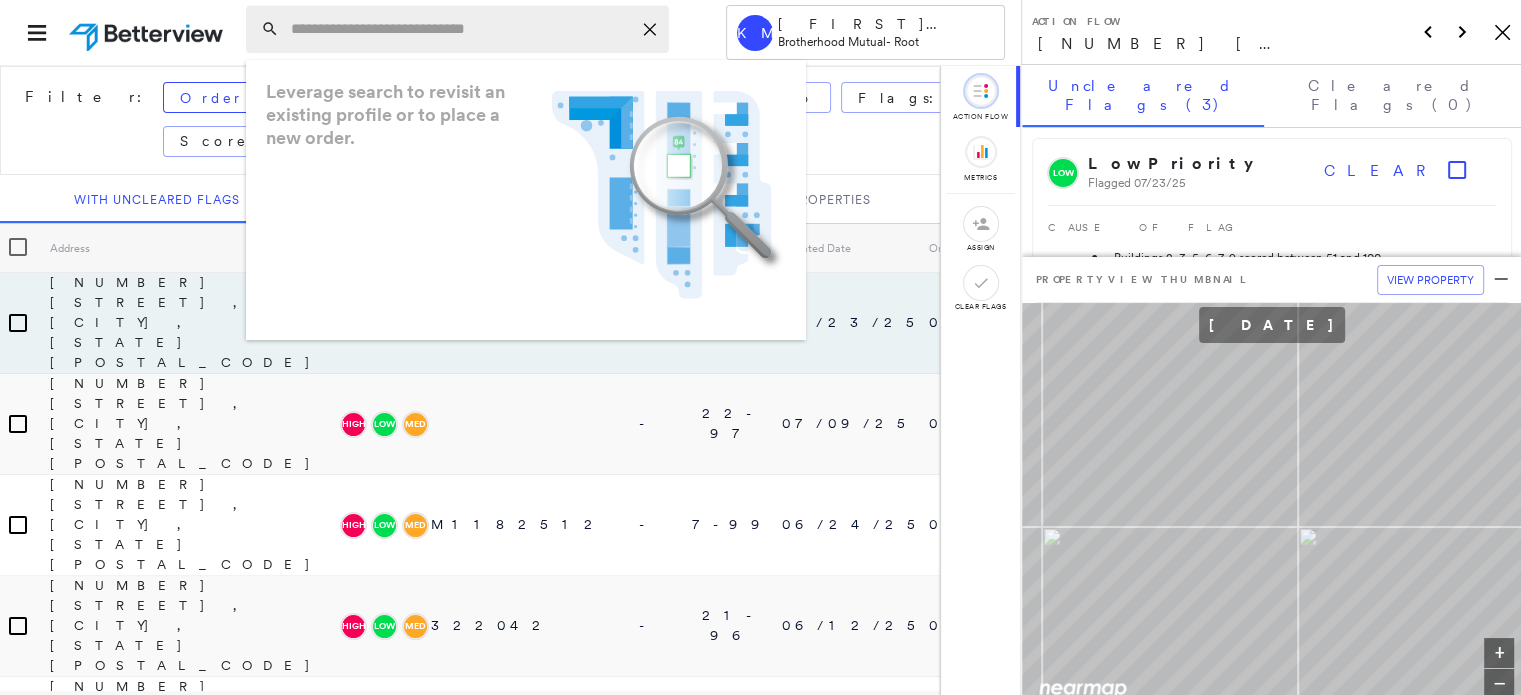 paste on "**********" 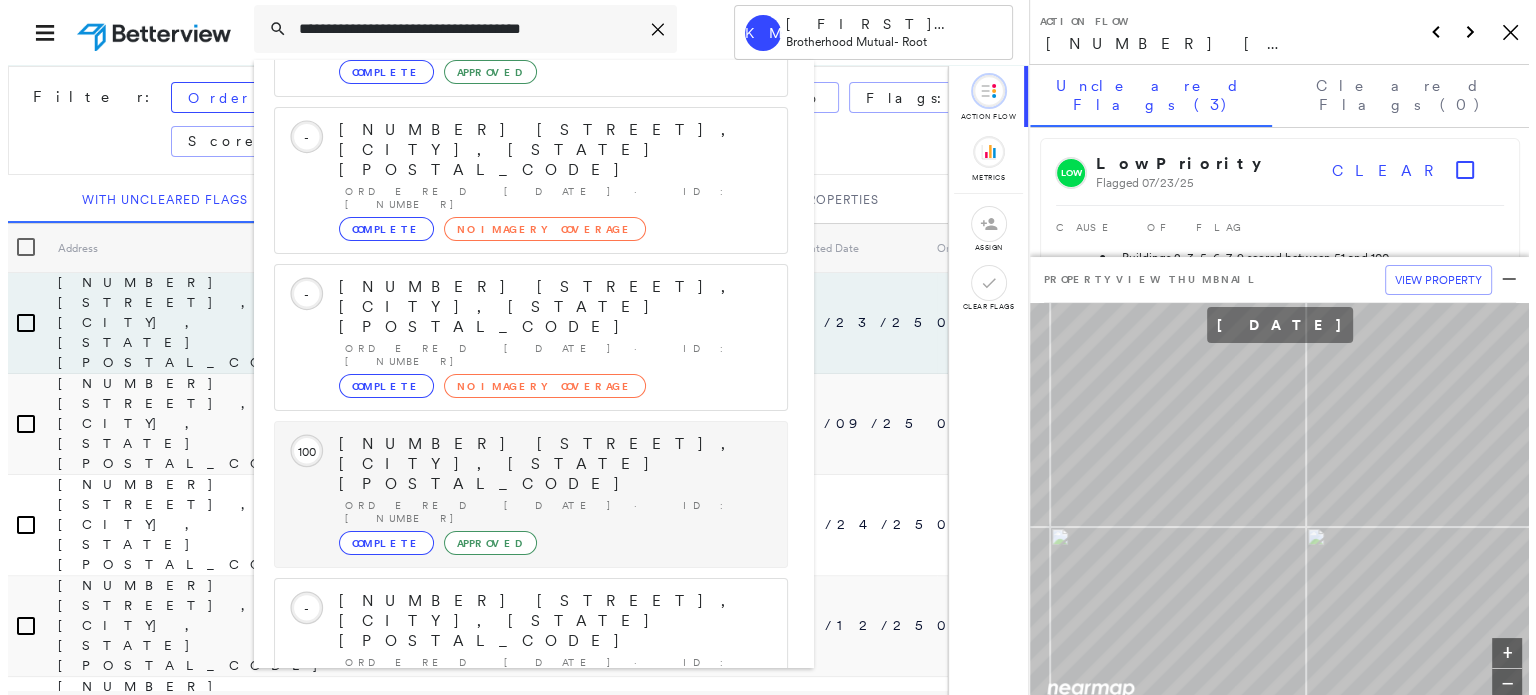 scroll, scrollTop: 208, scrollLeft: 0, axis: vertical 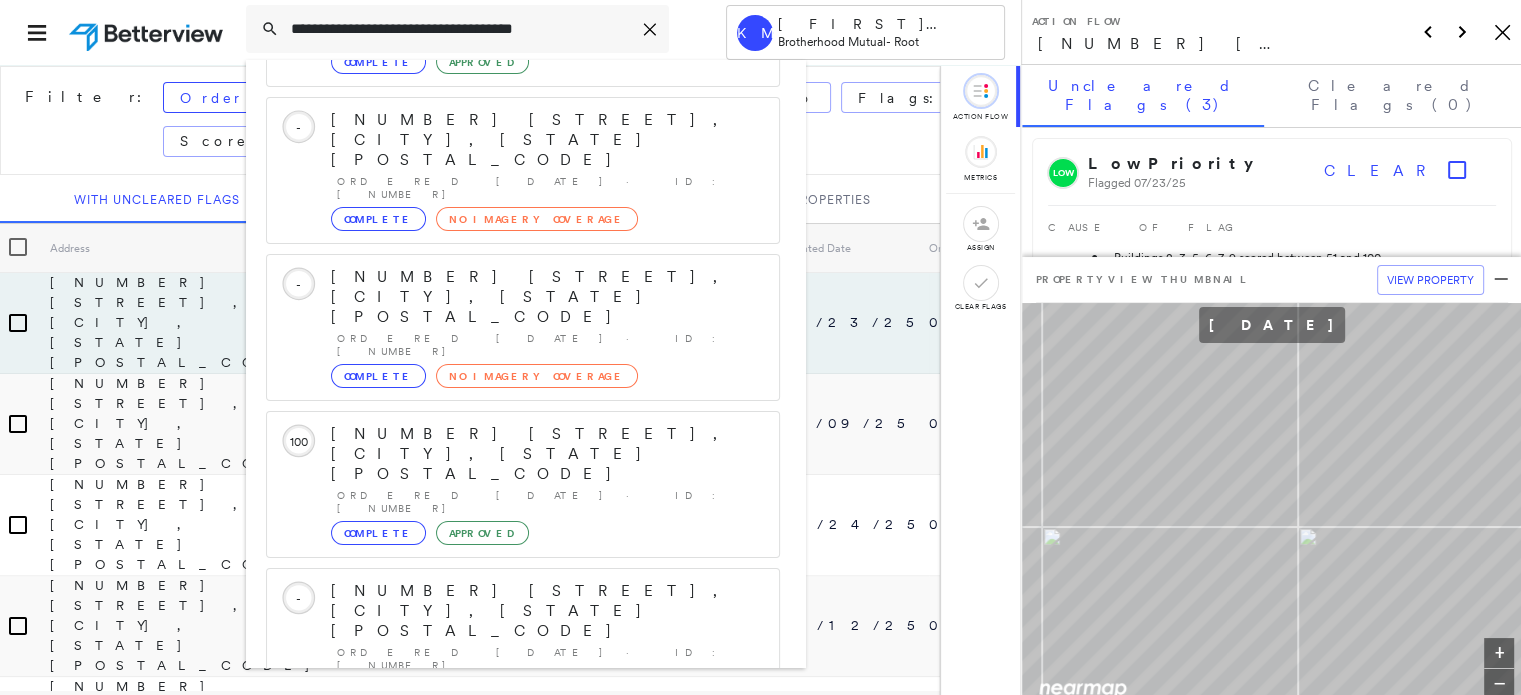 type on "**********" 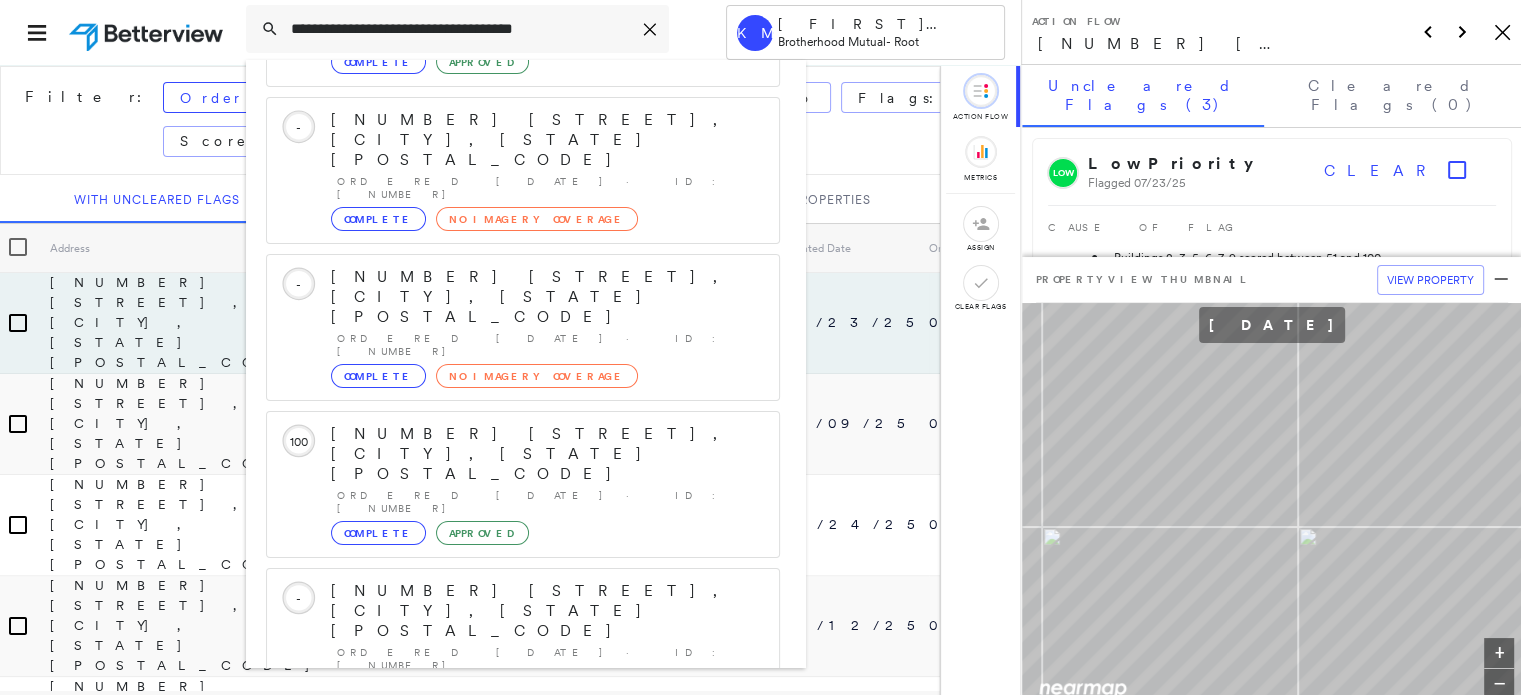 click on "[NUMBER] [STREET], [CITY], [STATE] [POSTAL_CODE], [COUNTRY]" at bounding box center [501, 903] 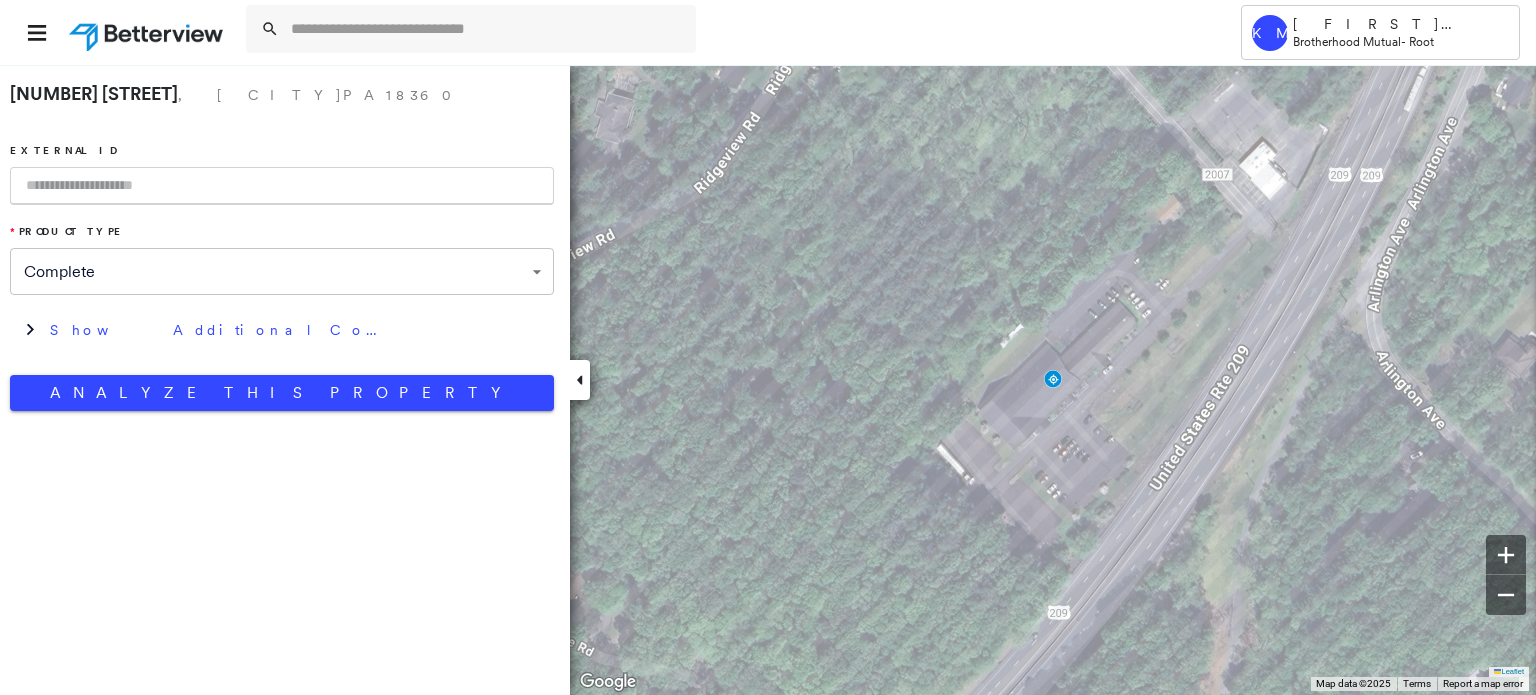 click at bounding box center [282, 186] 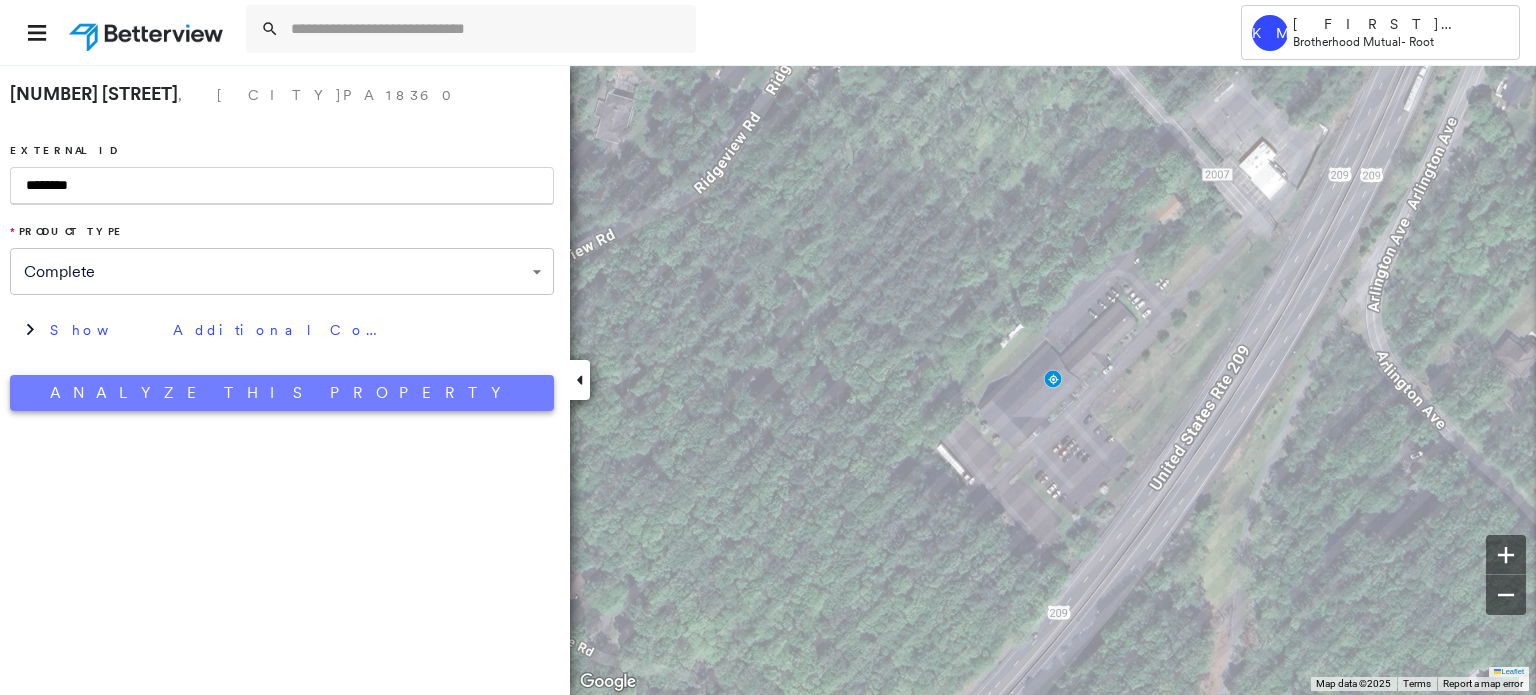 type on "********" 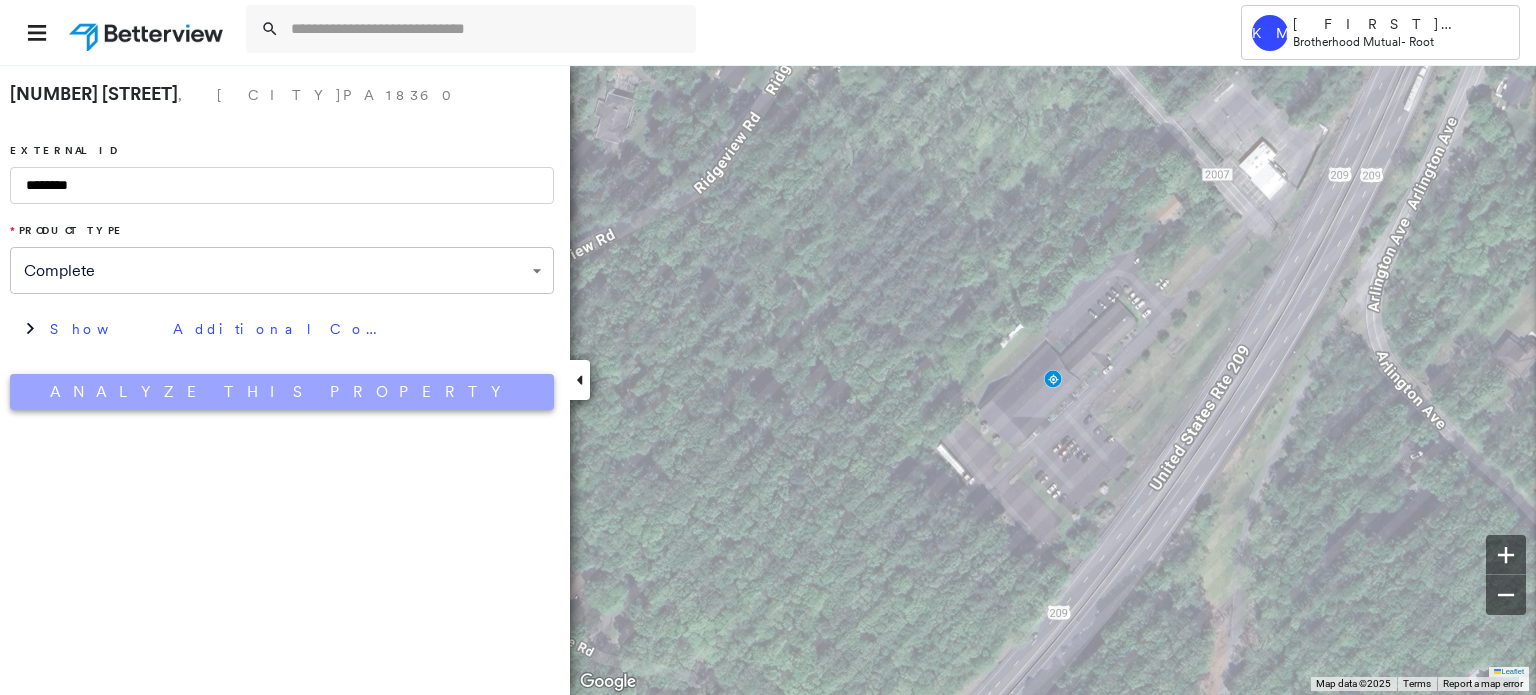 click on "Analyze This Property" at bounding box center (282, 392) 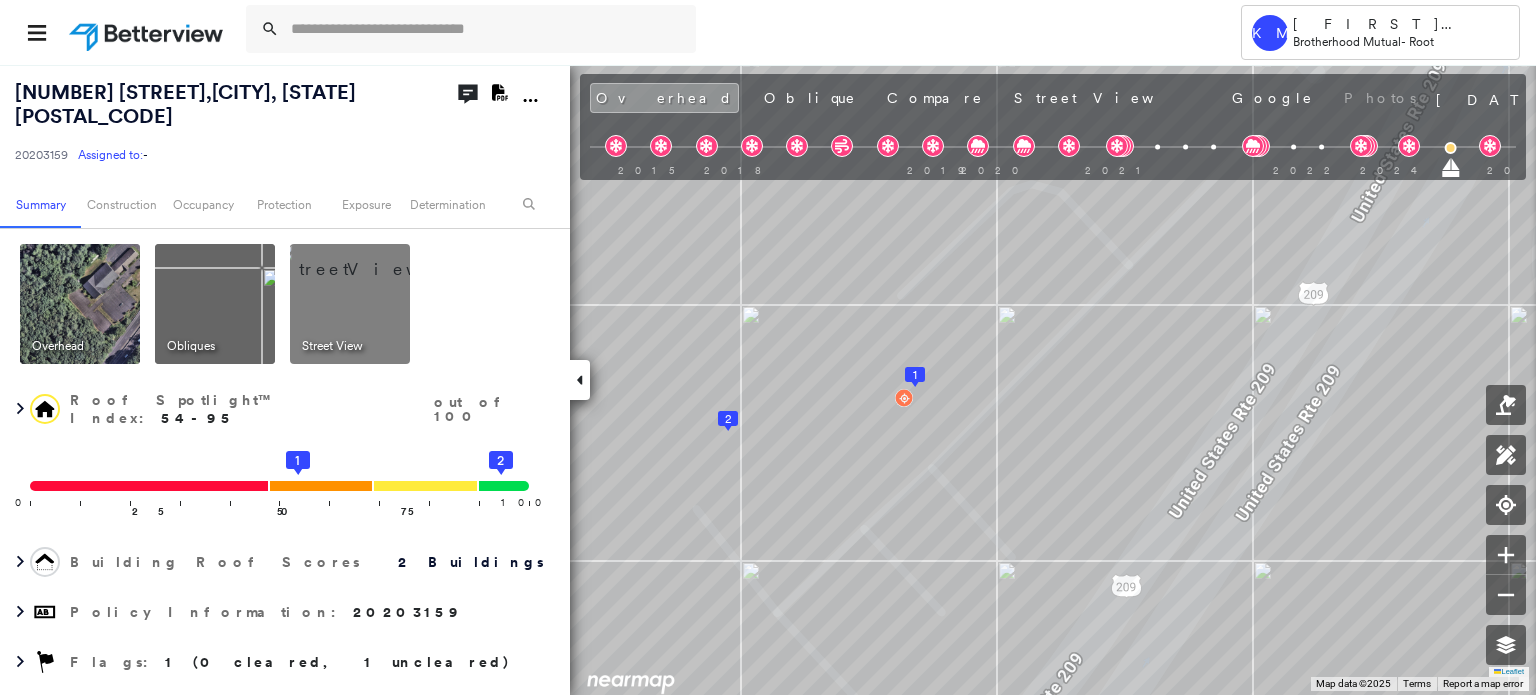 click 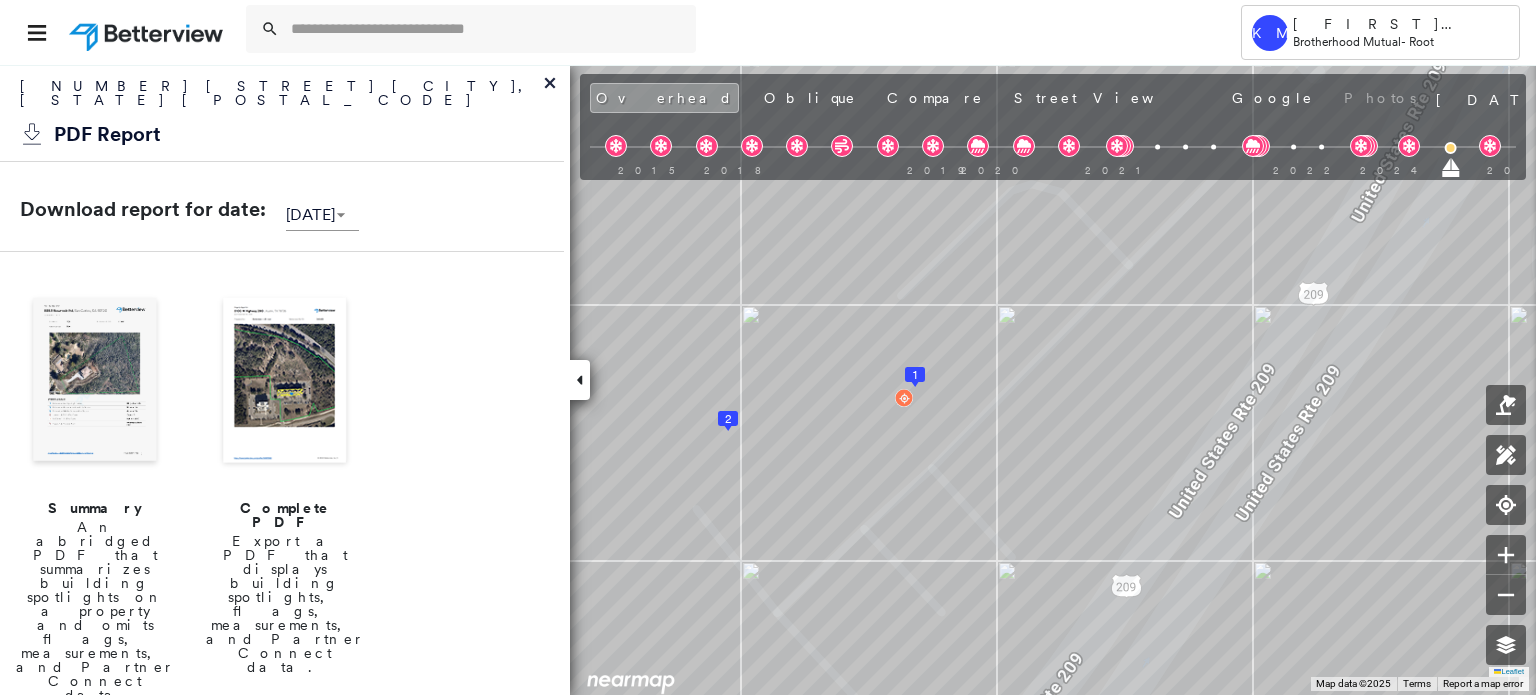 click at bounding box center (285, 382) 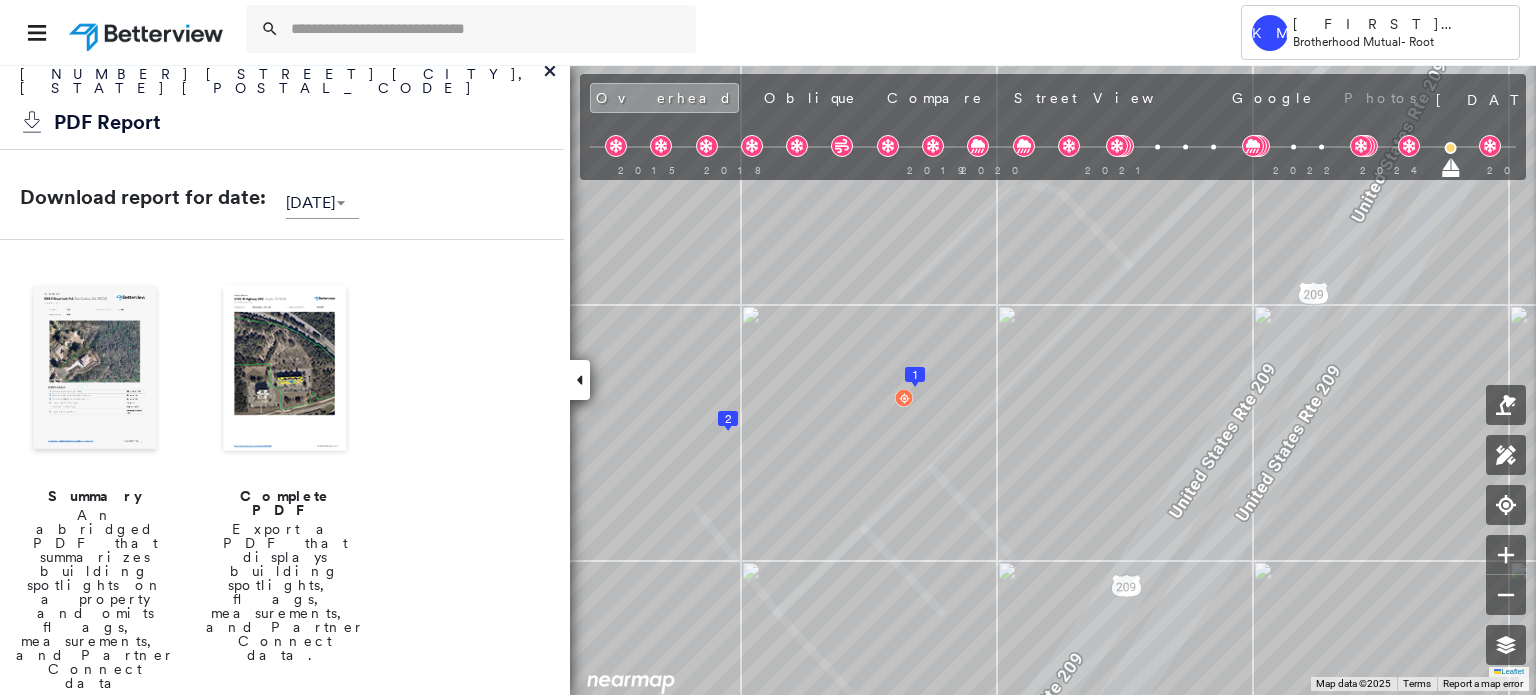 scroll, scrollTop: 0, scrollLeft: 0, axis: both 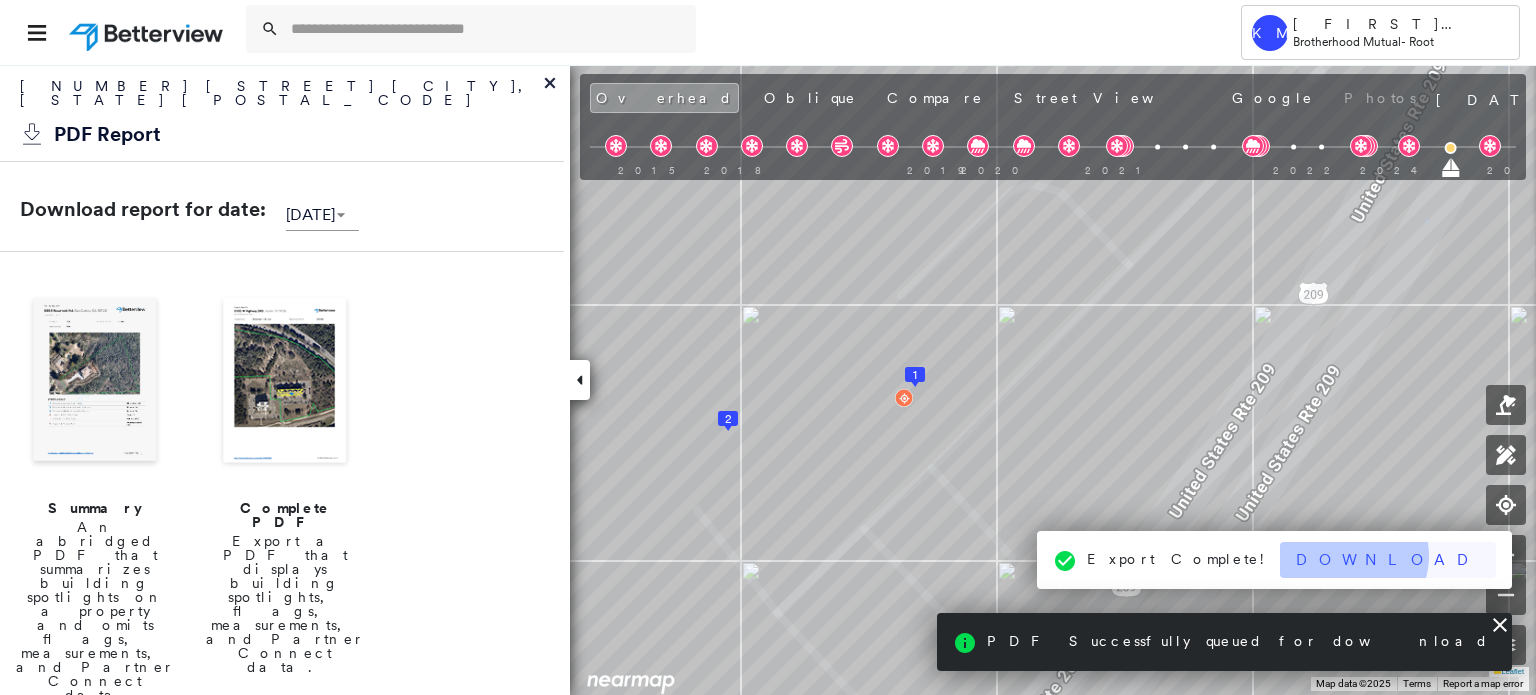 click on "Download" at bounding box center [1388, 560] 